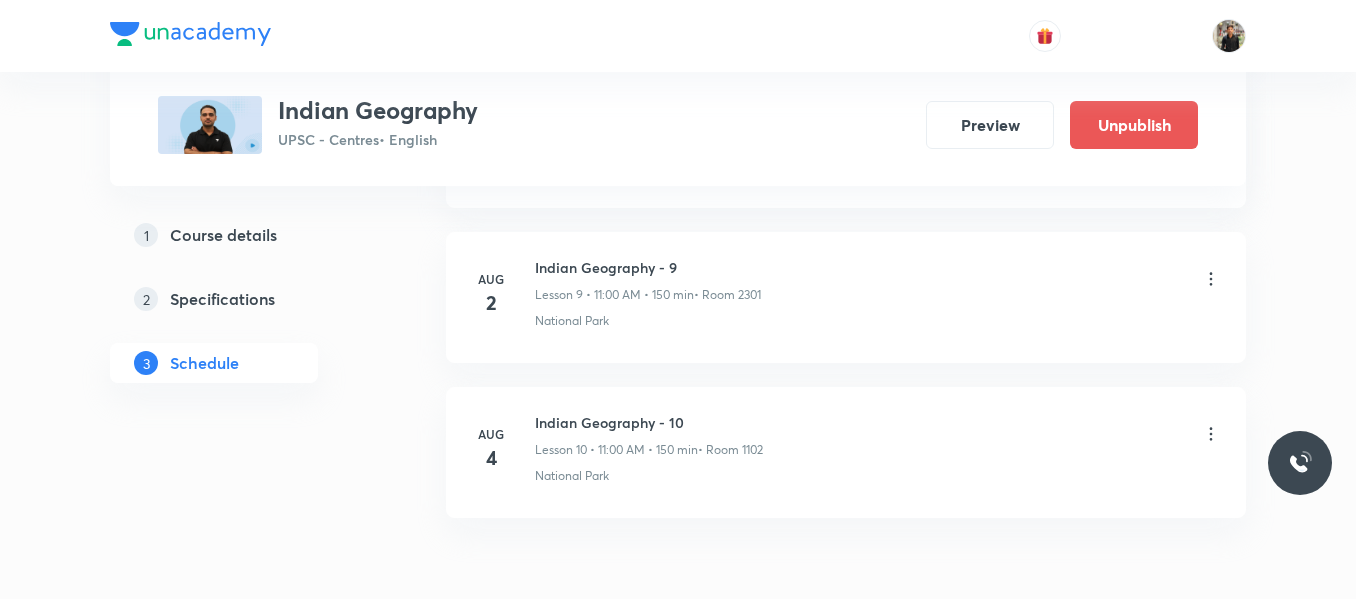 scroll, scrollTop: 2447, scrollLeft: 0, axis: vertical 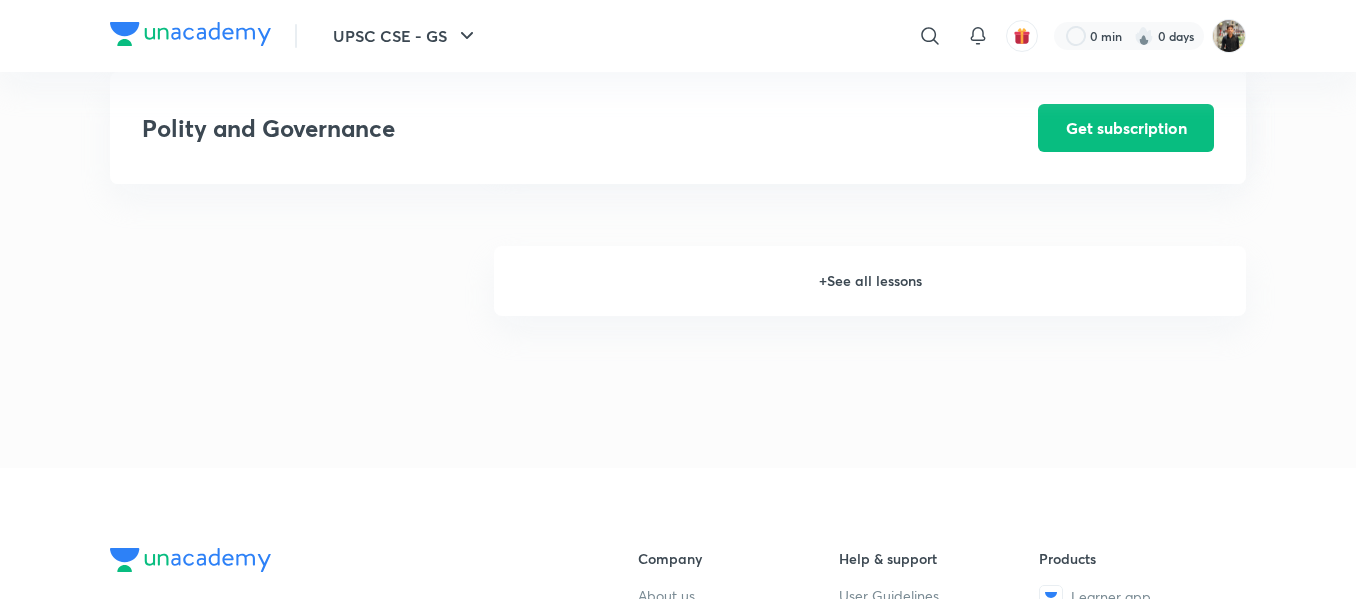 click on "+  See all lessons" at bounding box center [870, 281] 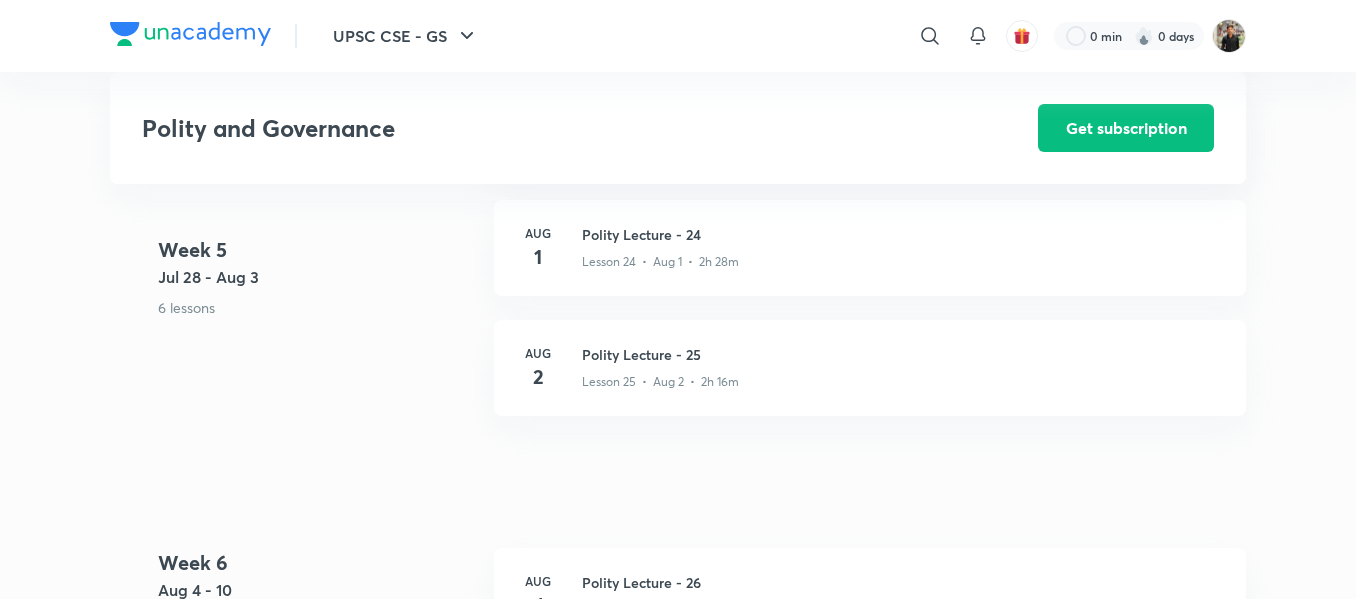 scroll, scrollTop: 3892, scrollLeft: 0, axis: vertical 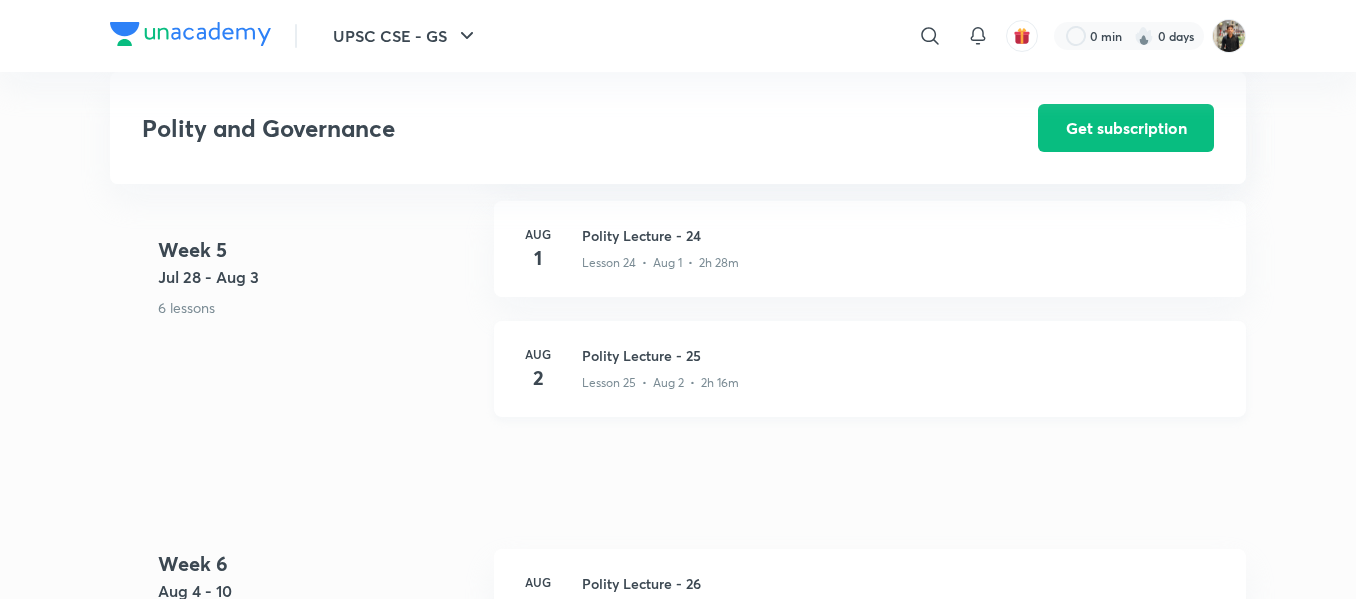 click on "Polity Lecture - 25" at bounding box center (902, 355) 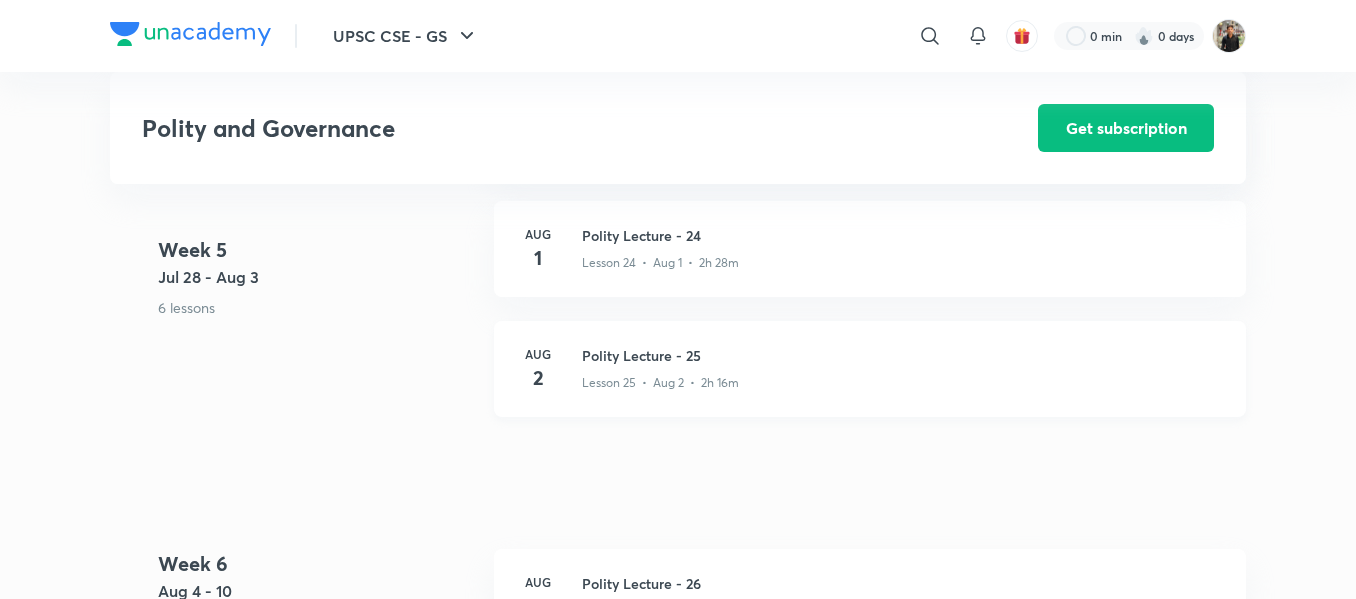 click on "Polity Lecture - 25" at bounding box center (902, 355) 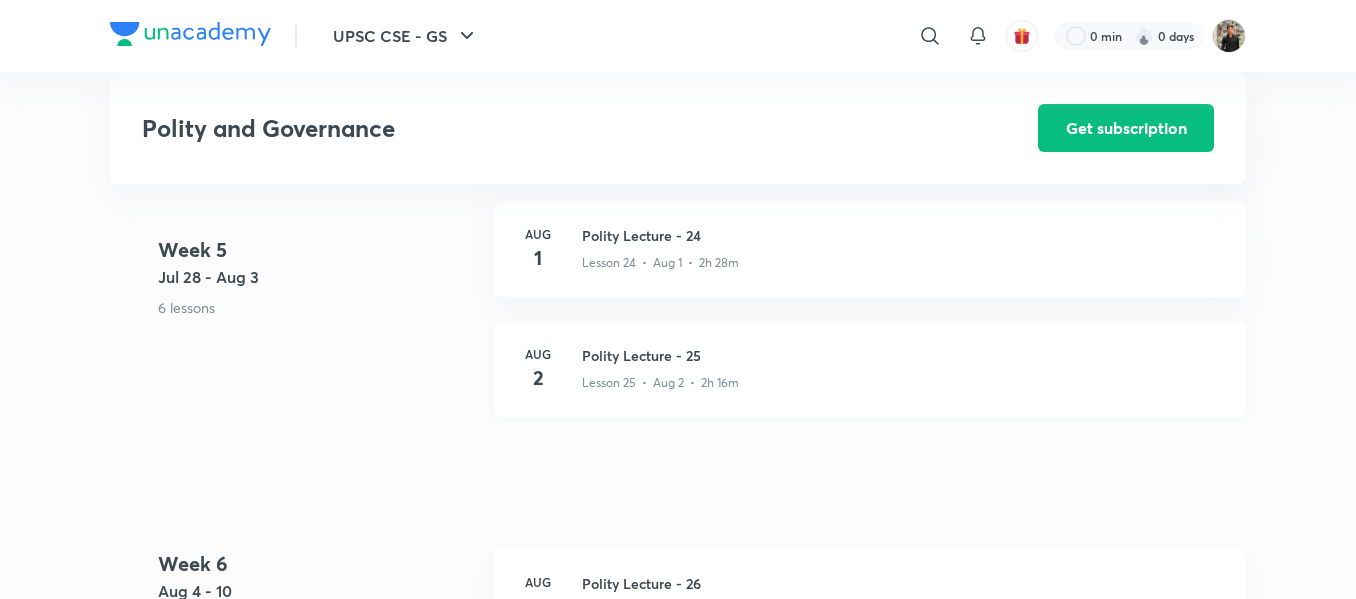 click on "Polity Lecture - 25" at bounding box center (902, 355) 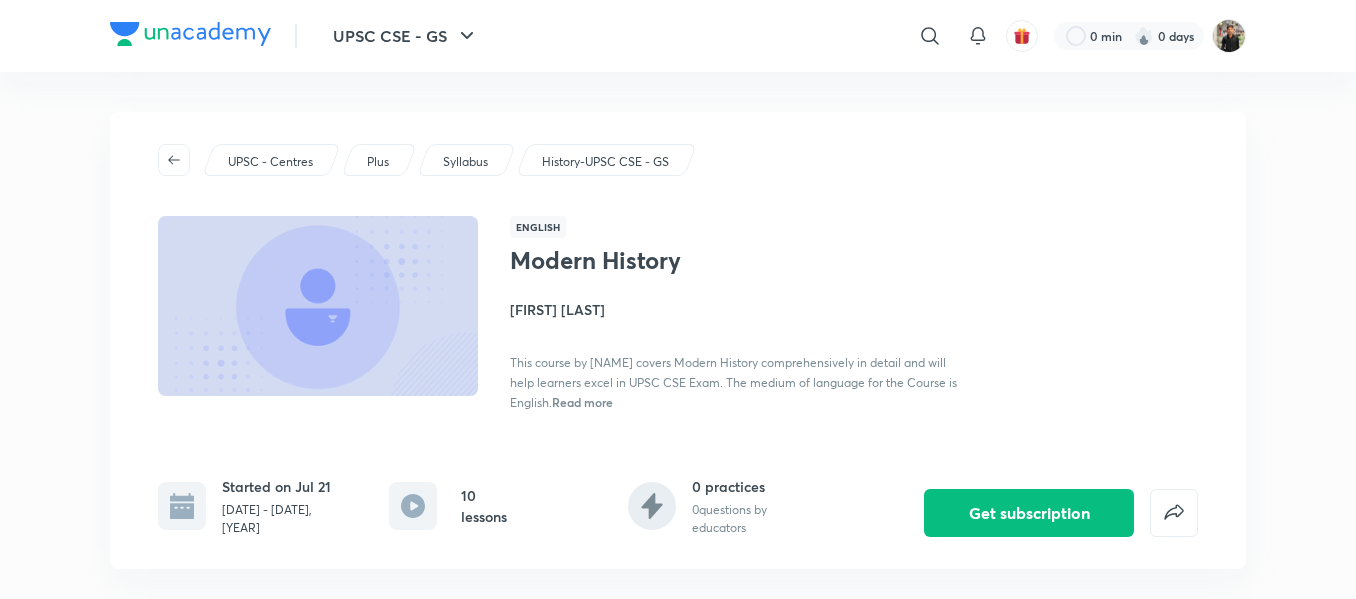 scroll, scrollTop: 357, scrollLeft: 0, axis: vertical 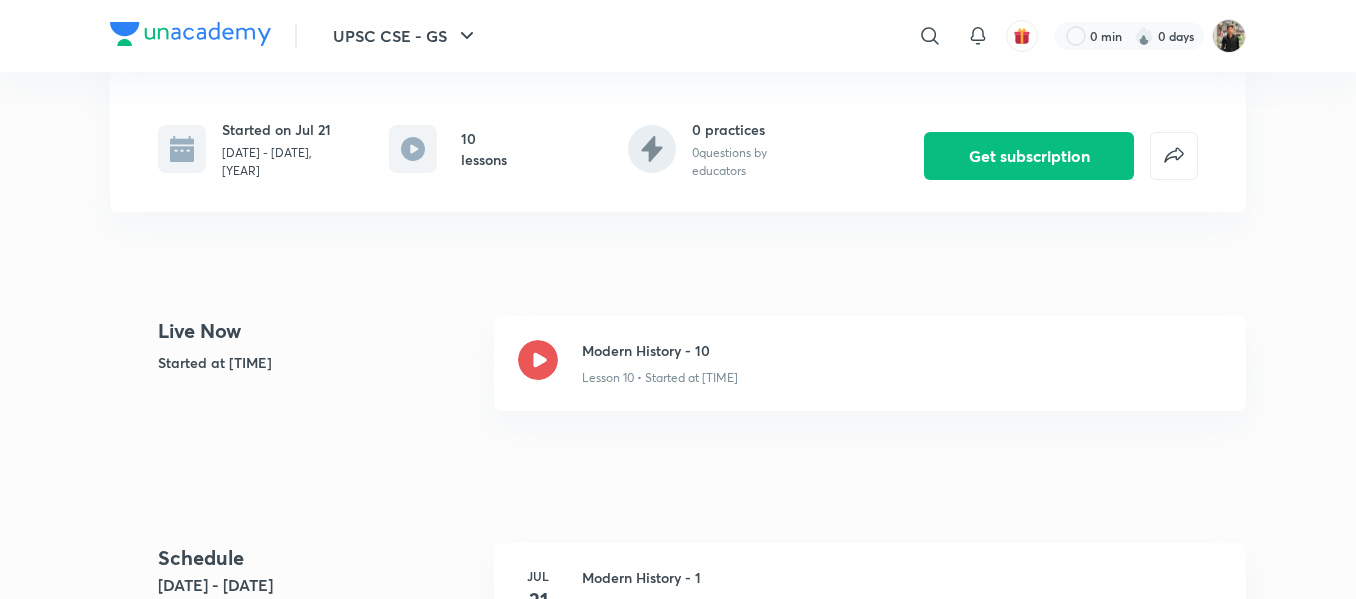 click 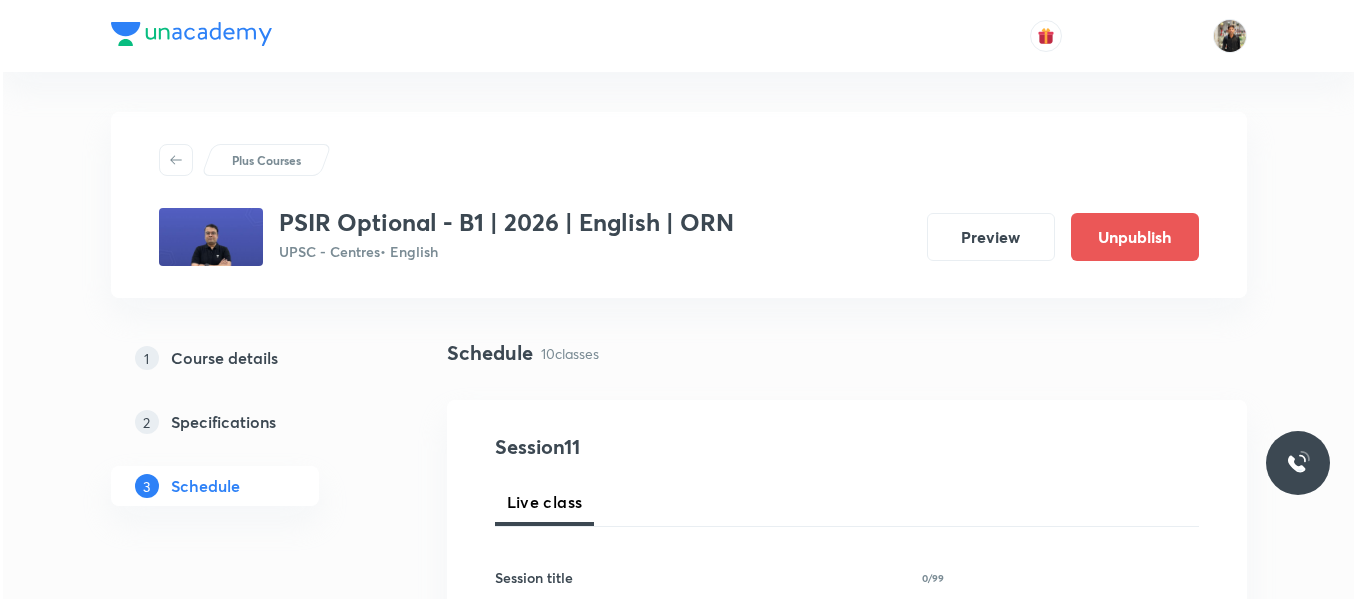 scroll, scrollTop: 0, scrollLeft: 0, axis: both 